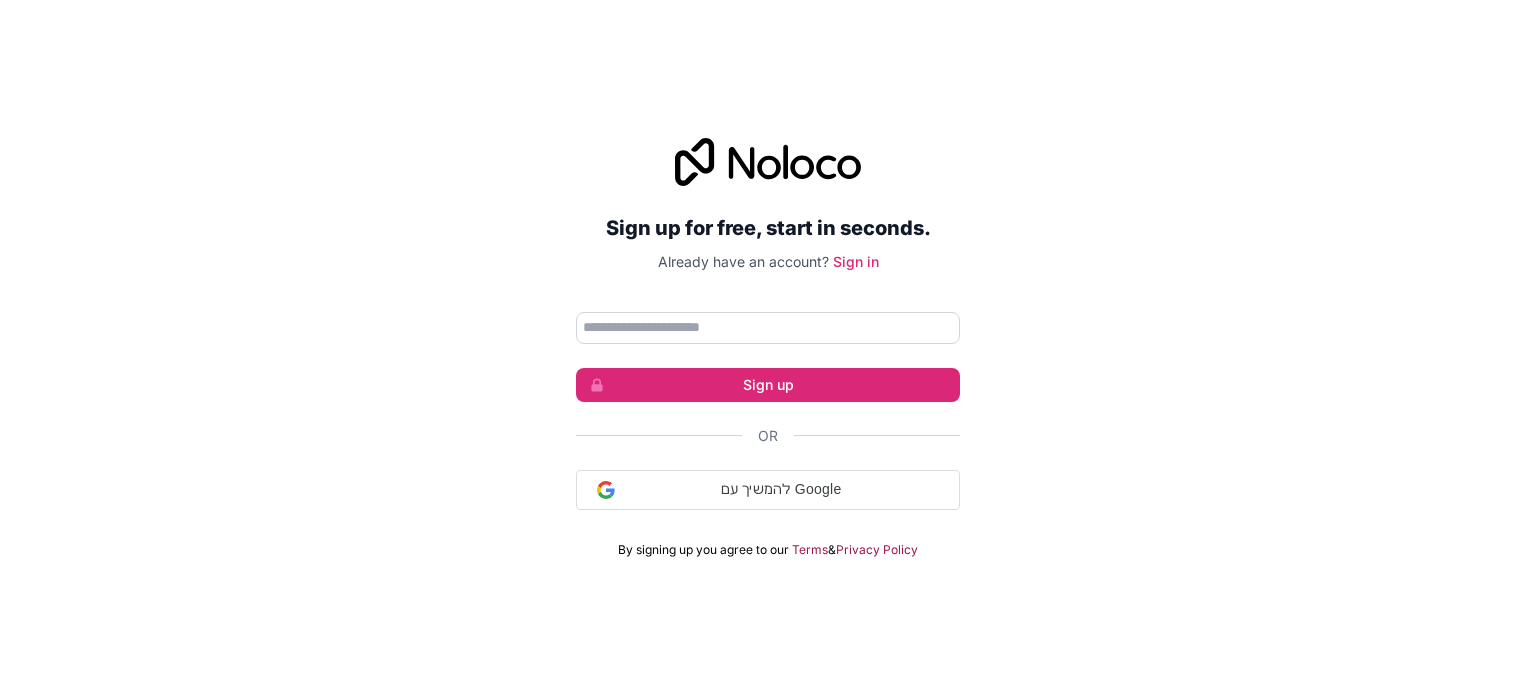 scroll, scrollTop: 0, scrollLeft: 0, axis: both 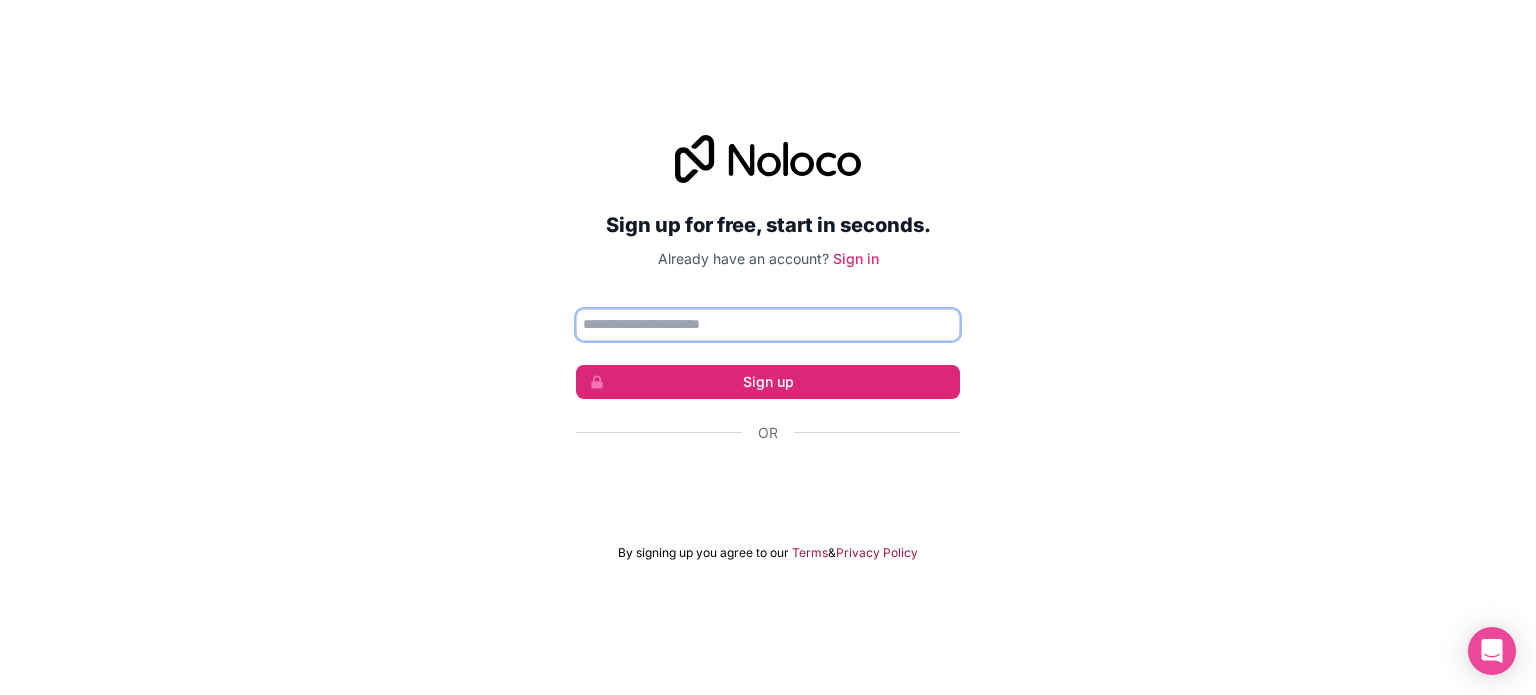 click at bounding box center [768, 325] 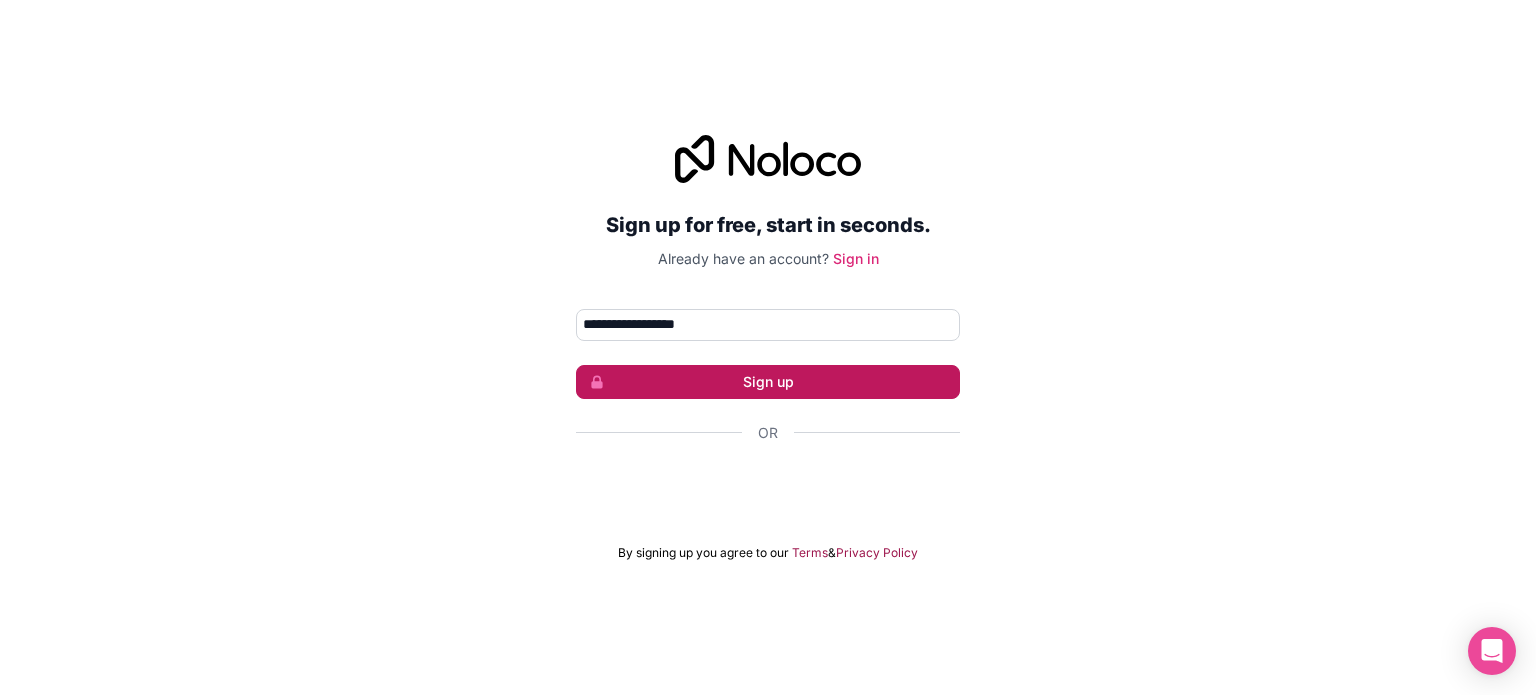 click on "Sign up" at bounding box center (768, 382) 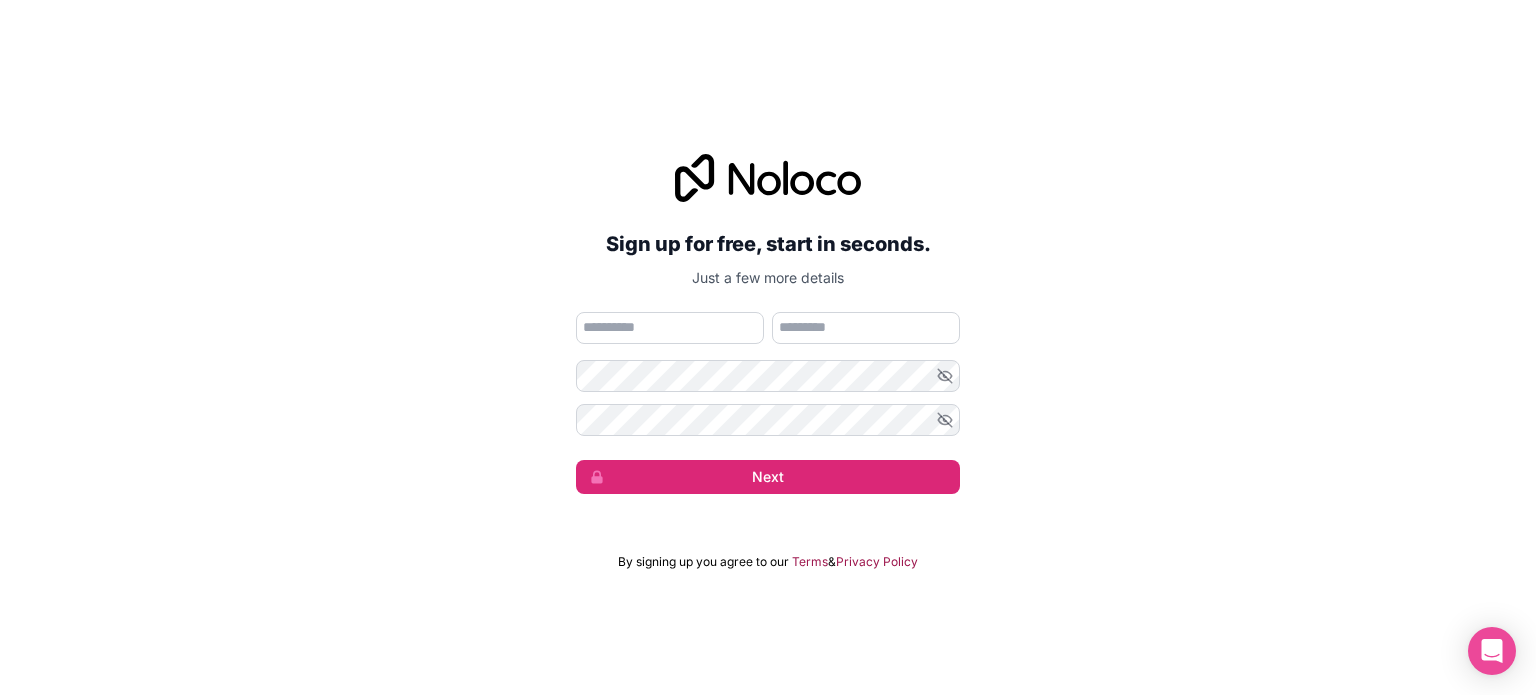 drag, startPoint x: 676, startPoint y: 330, endPoint x: 1129, endPoint y: -121, distance: 639.2261 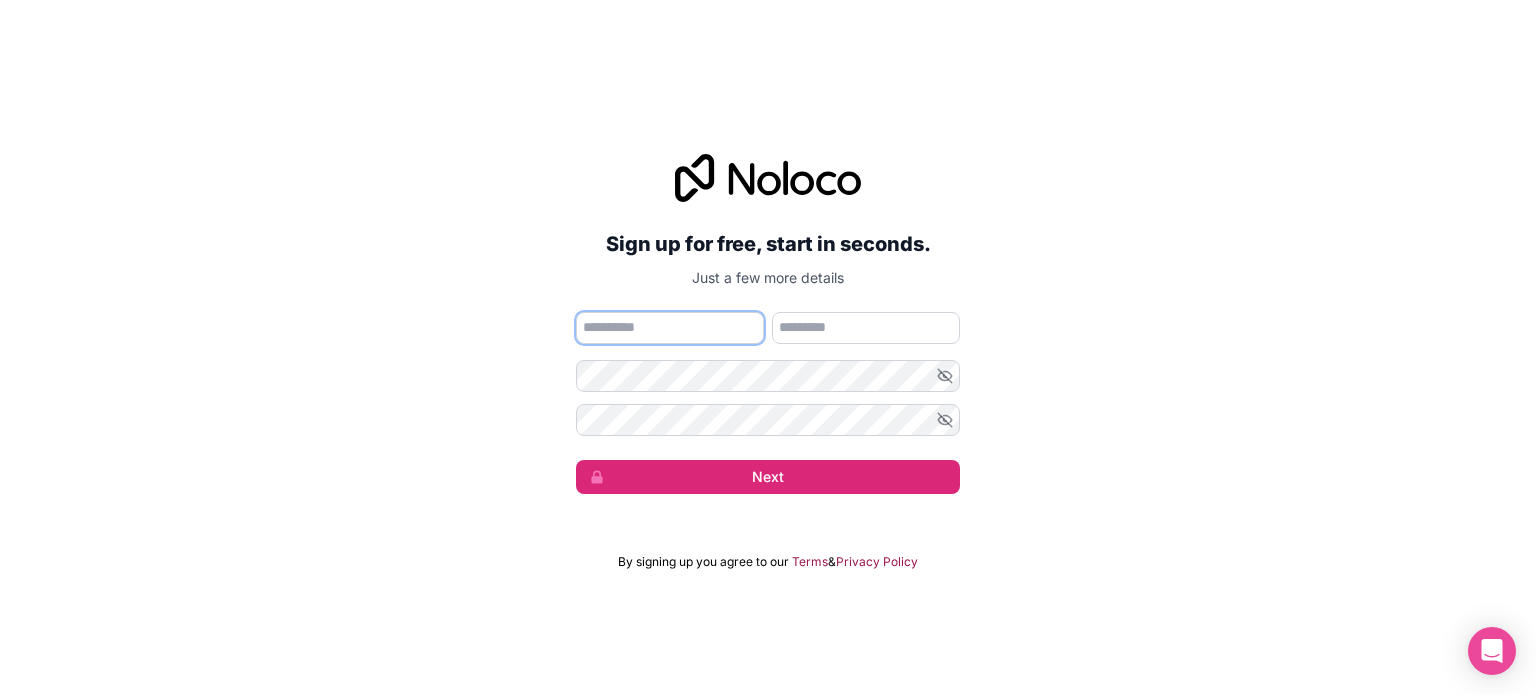 click at bounding box center [670, 328] 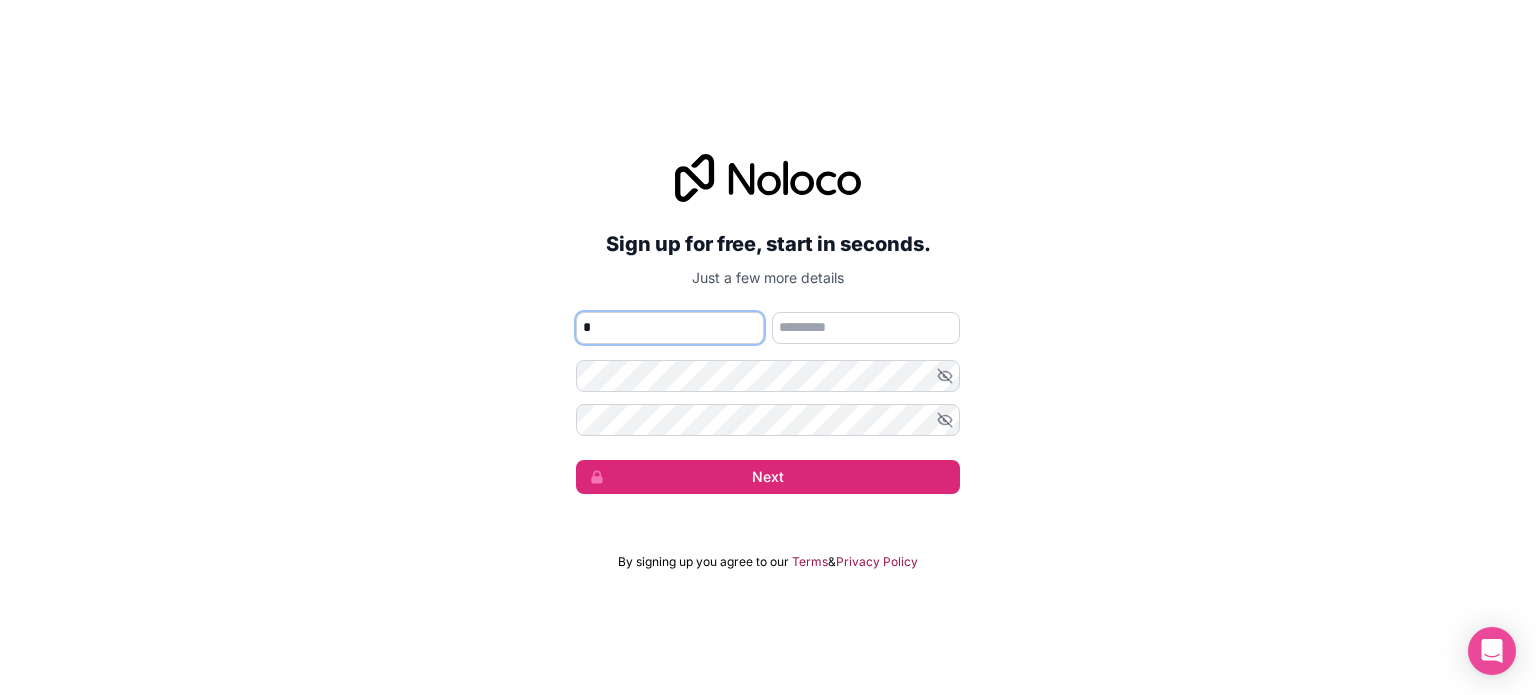 type on "*****" 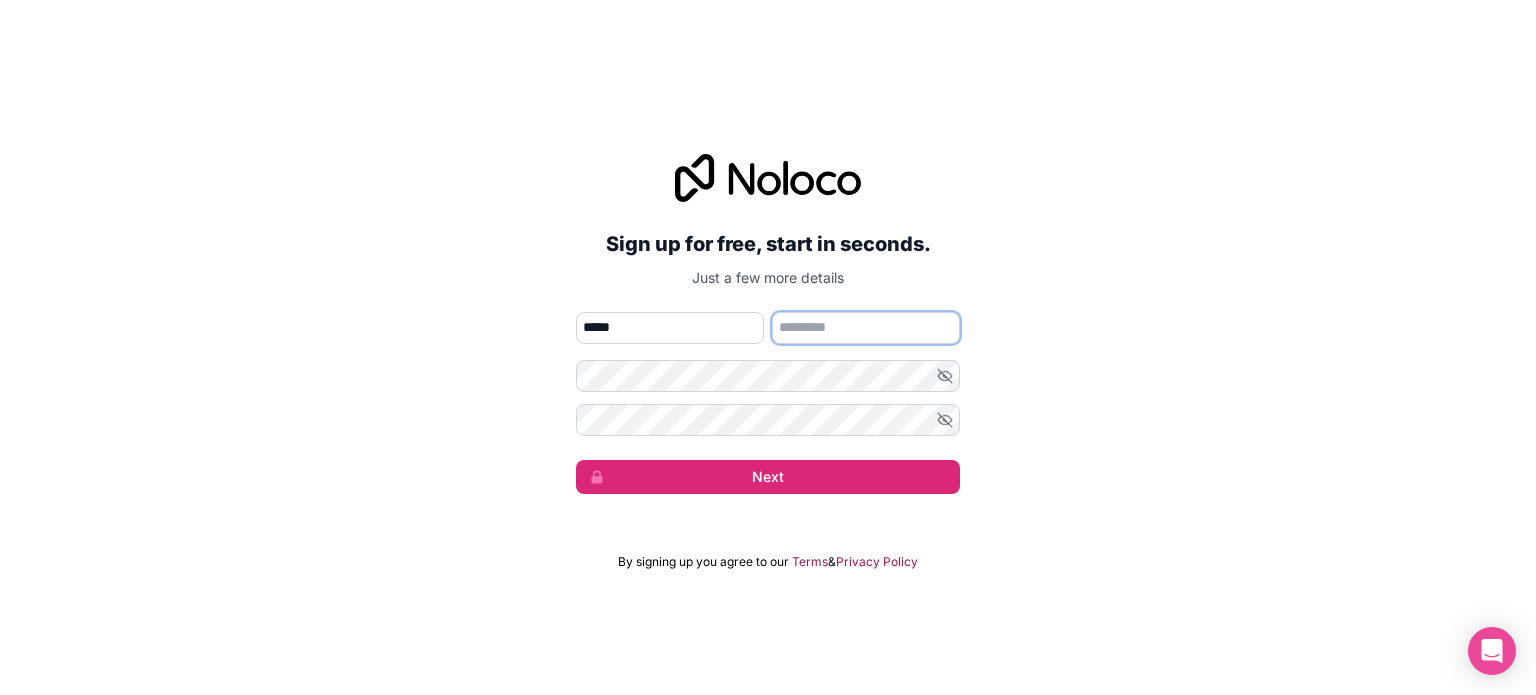 click at bounding box center (866, 328) 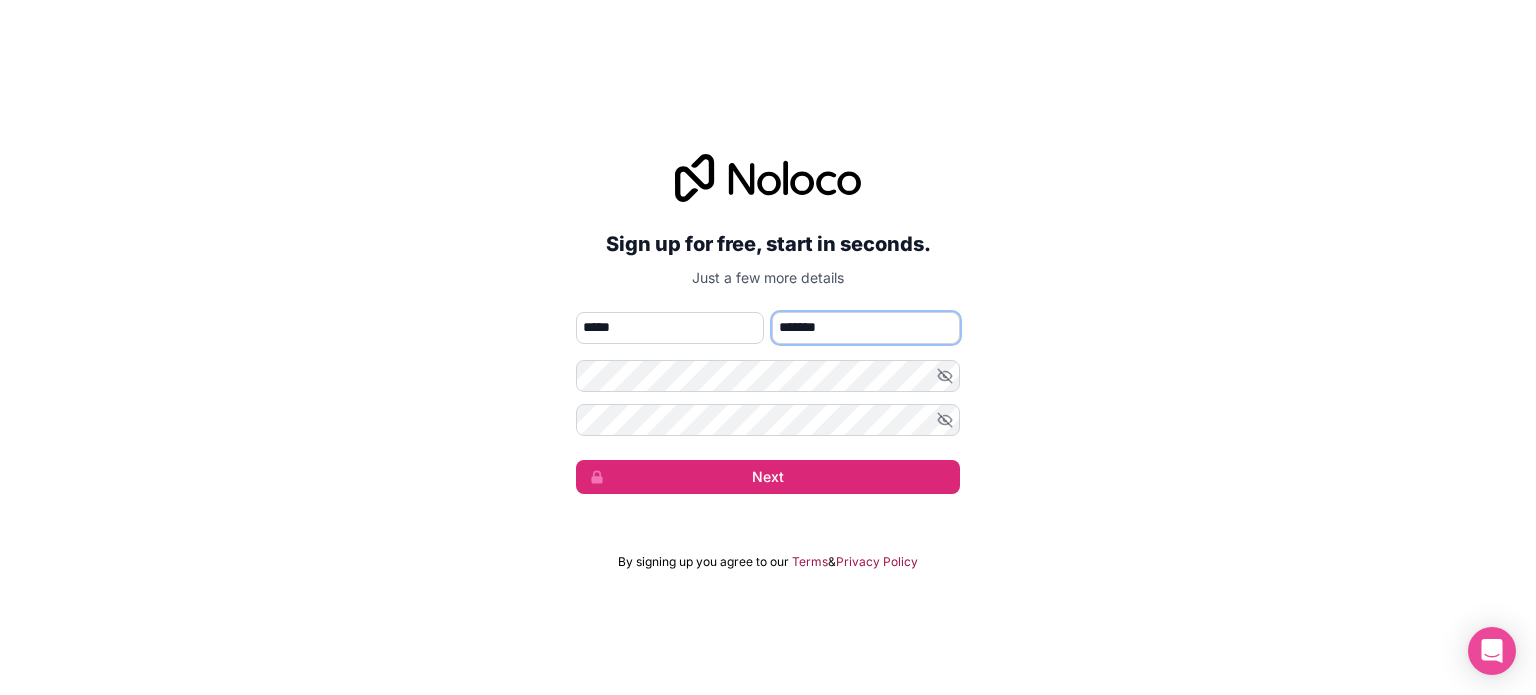 type on "**********" 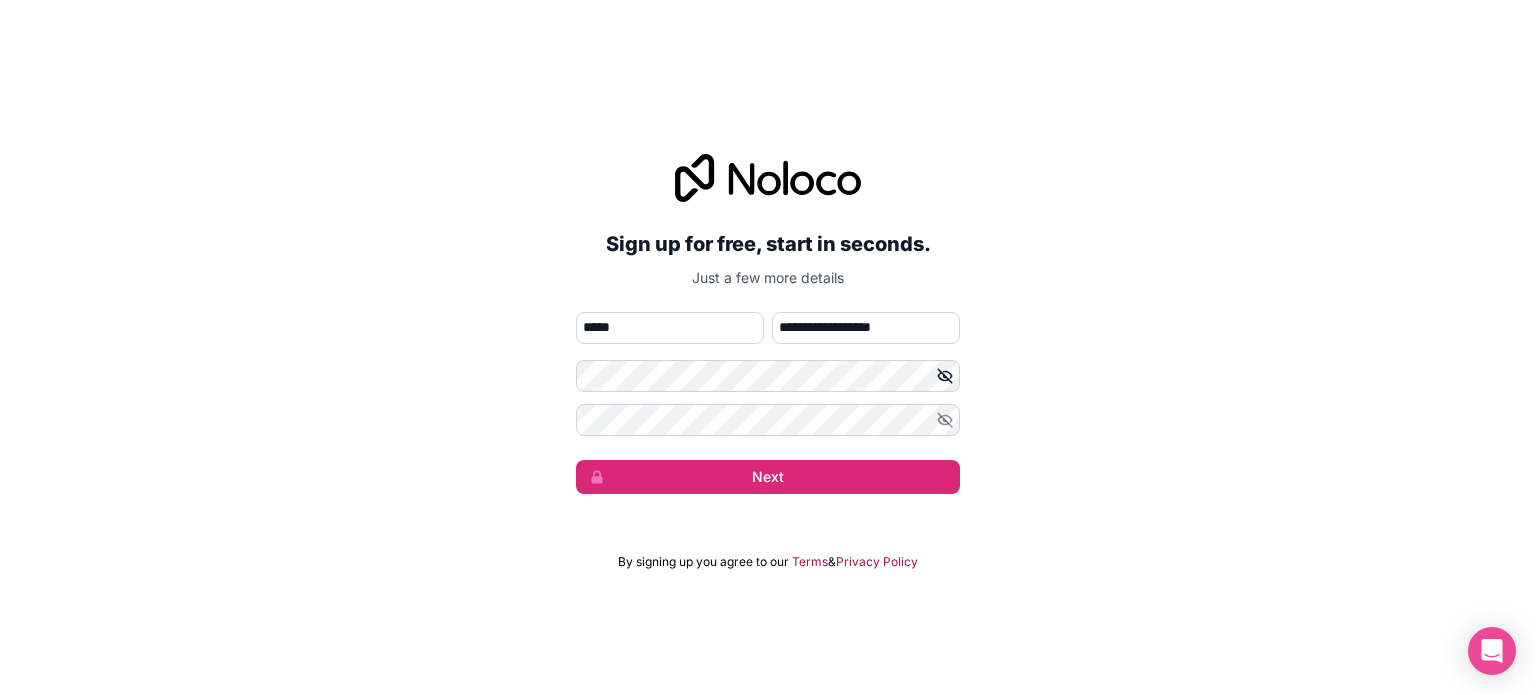 click 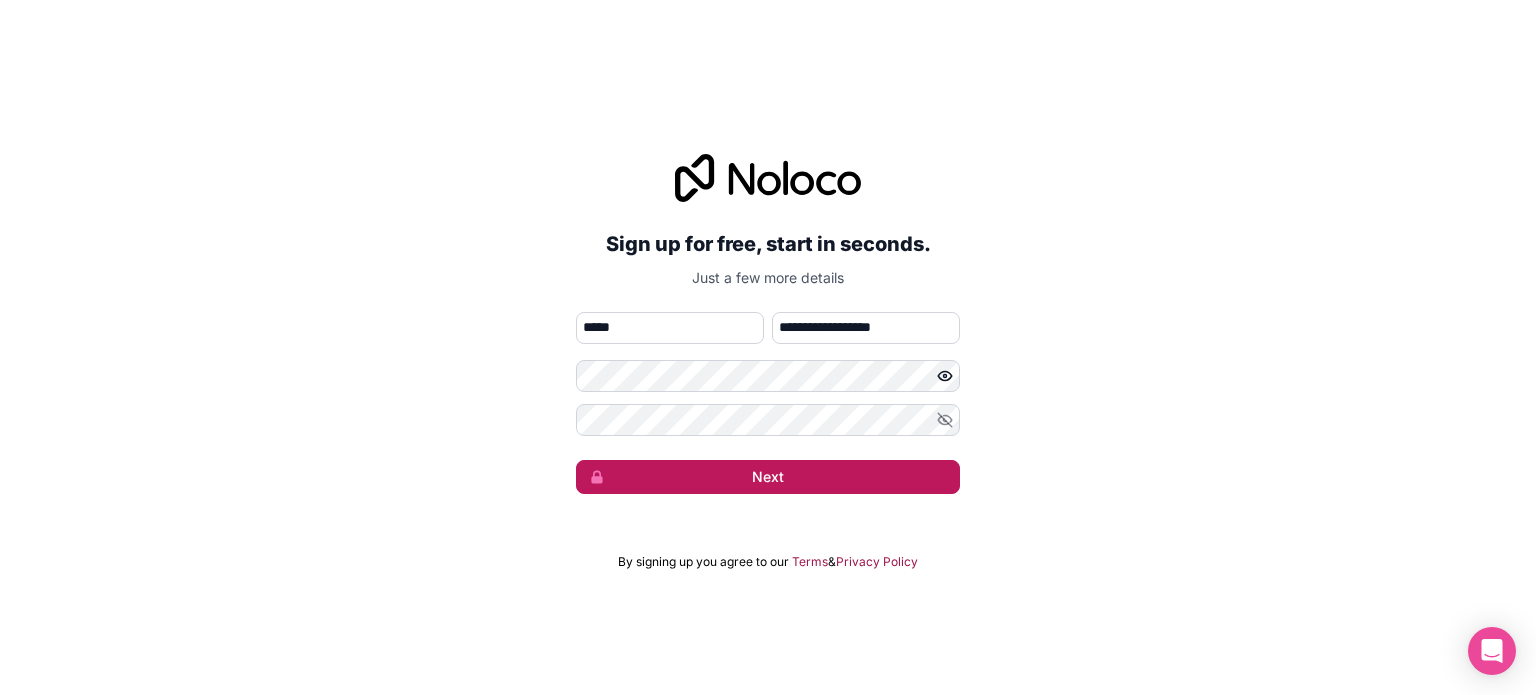 click on "Next" at bounding box center (768, 477) 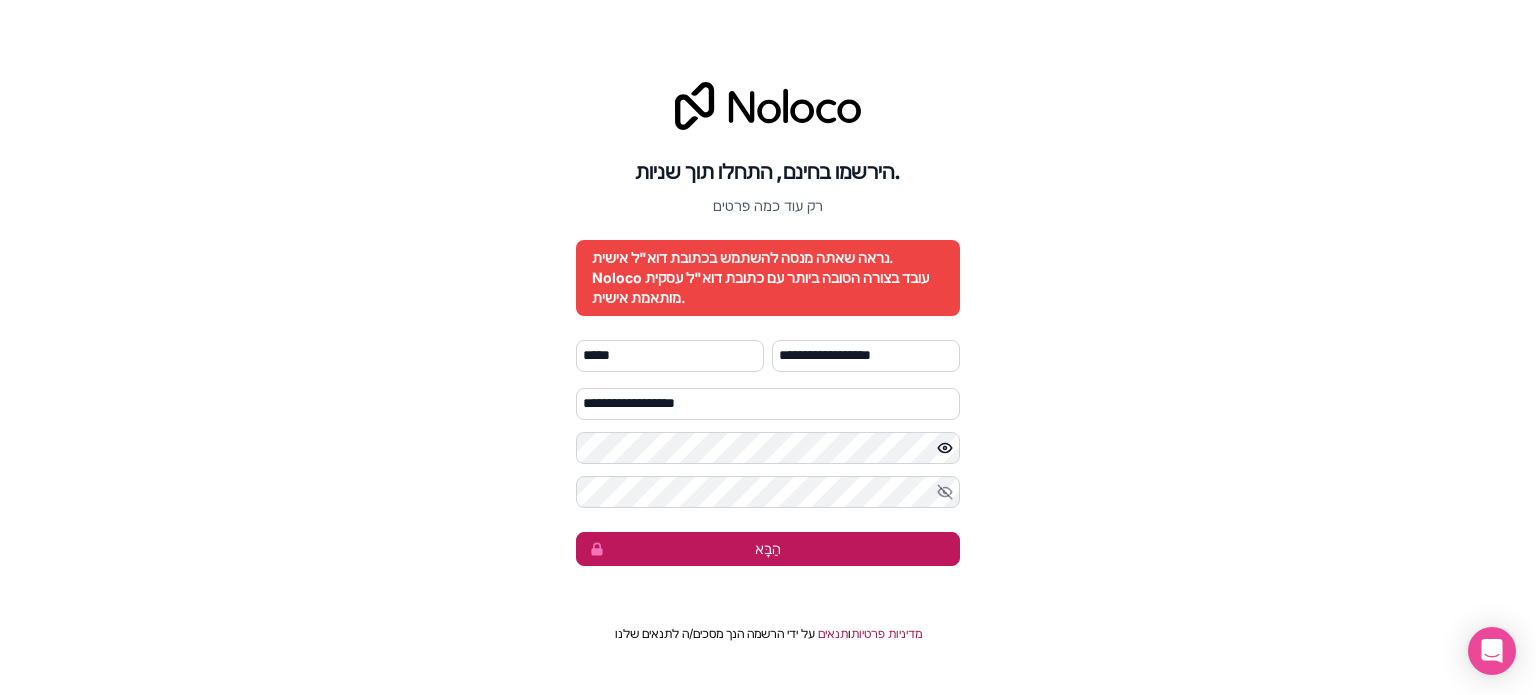 click on "הַבָּא" at bounding box center (768, 549) 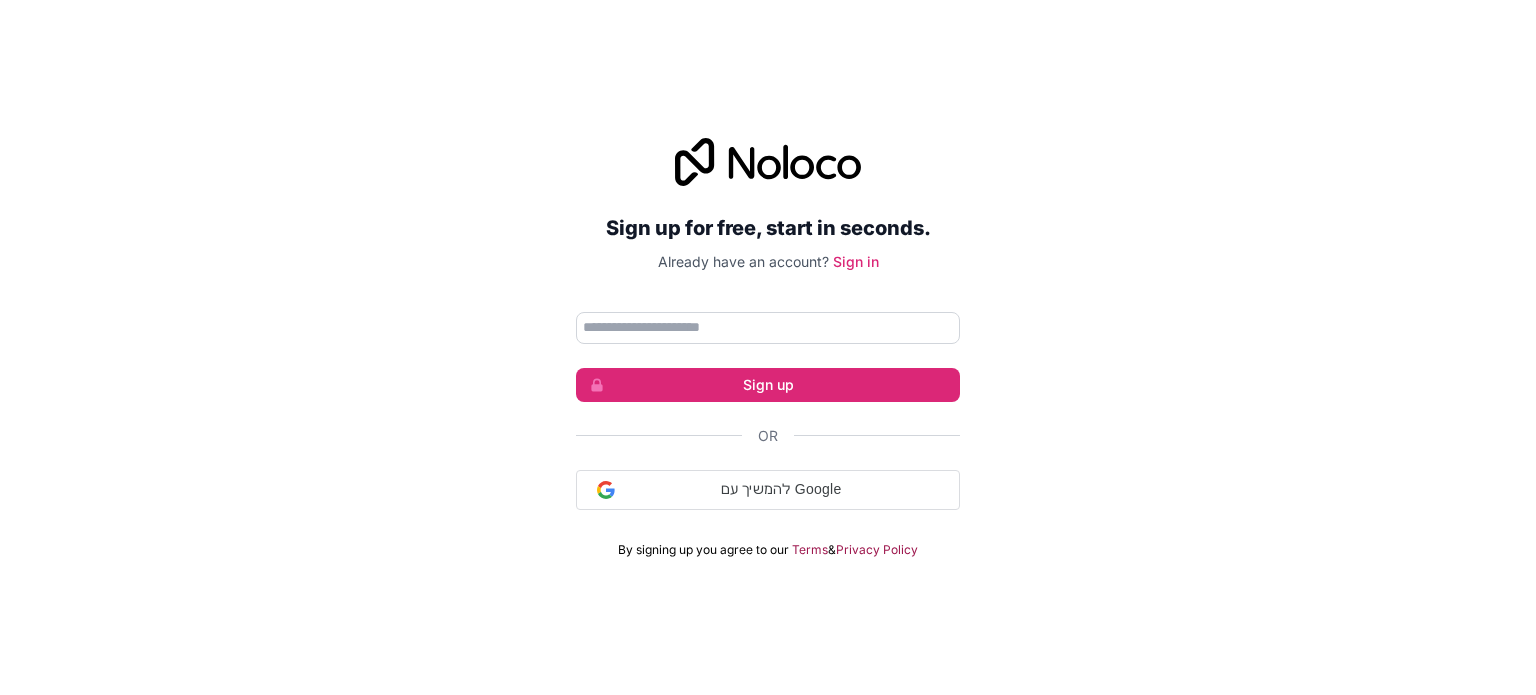 scroll, scrollTop: 0, scrollLeft: 0, axis: both 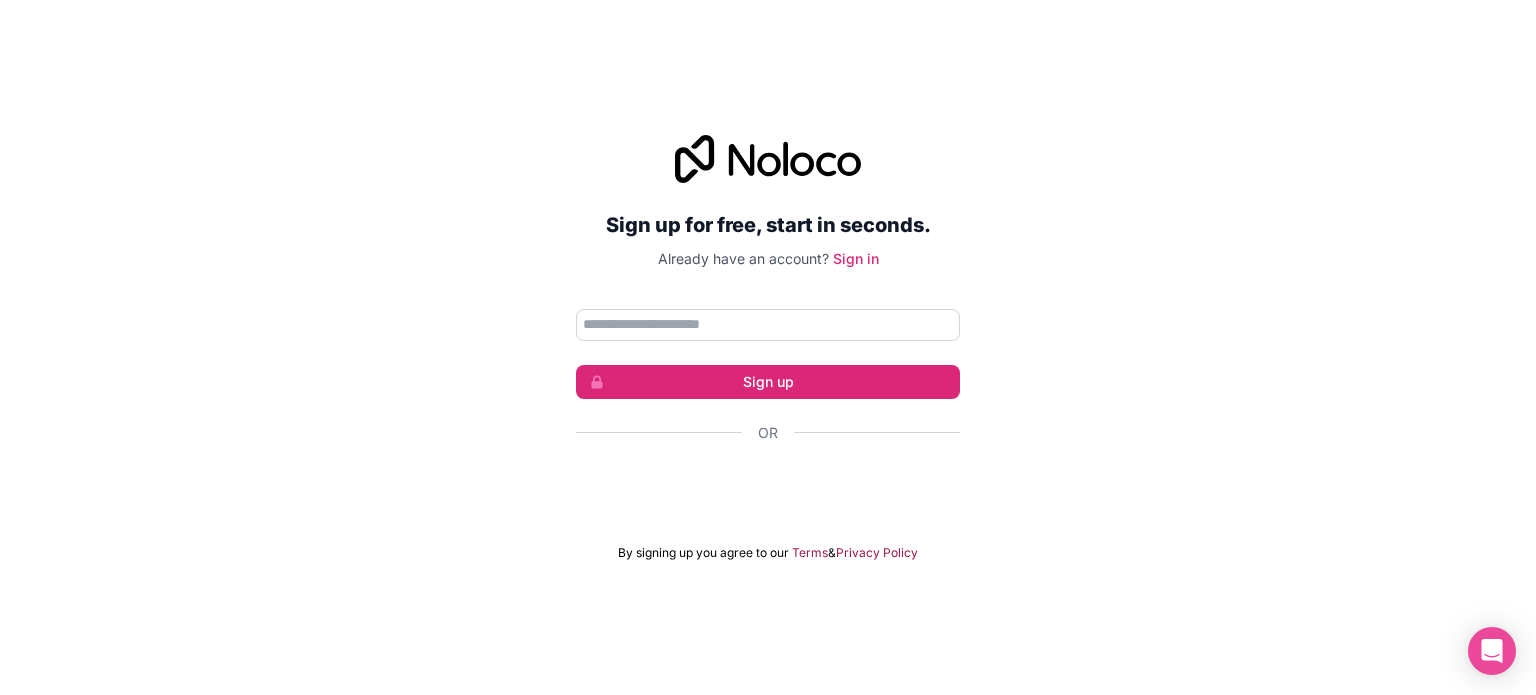 click at bounding box center [768, 325] 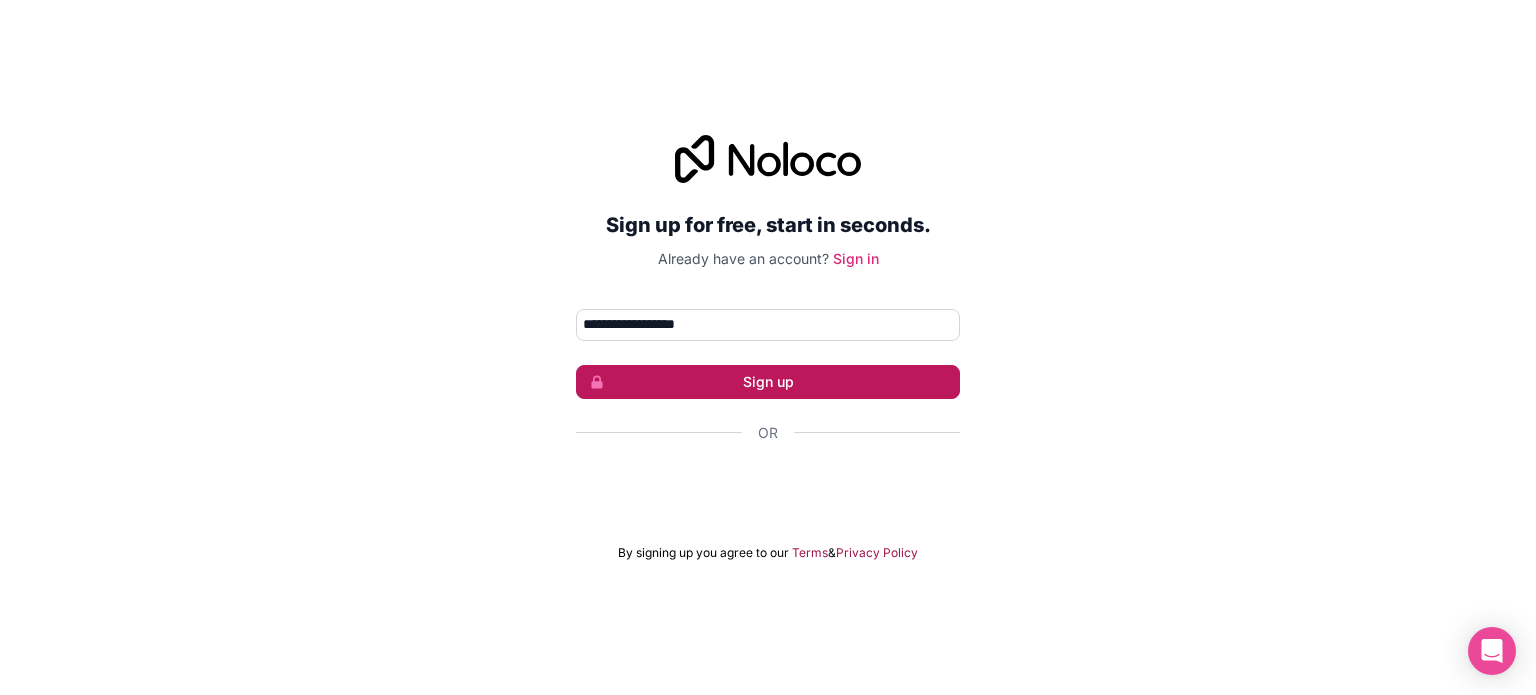 click on "Sign up" at bounding box center (768, 382) 